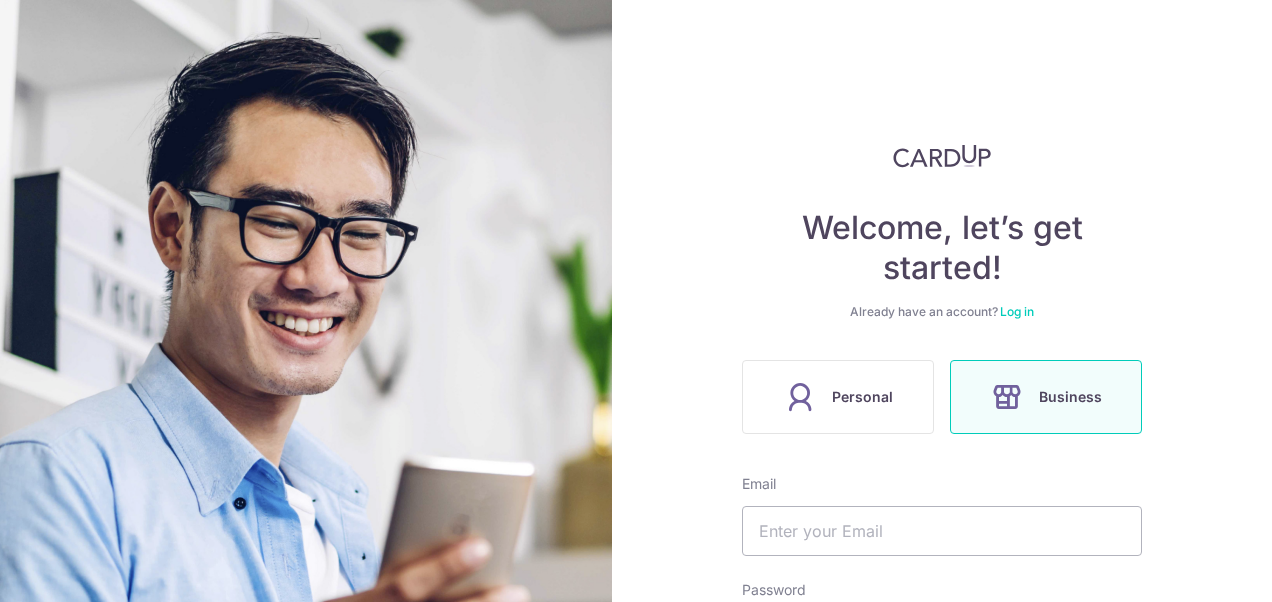 scroll, scrollTop: 0, scrollLeft: 0, axis: both 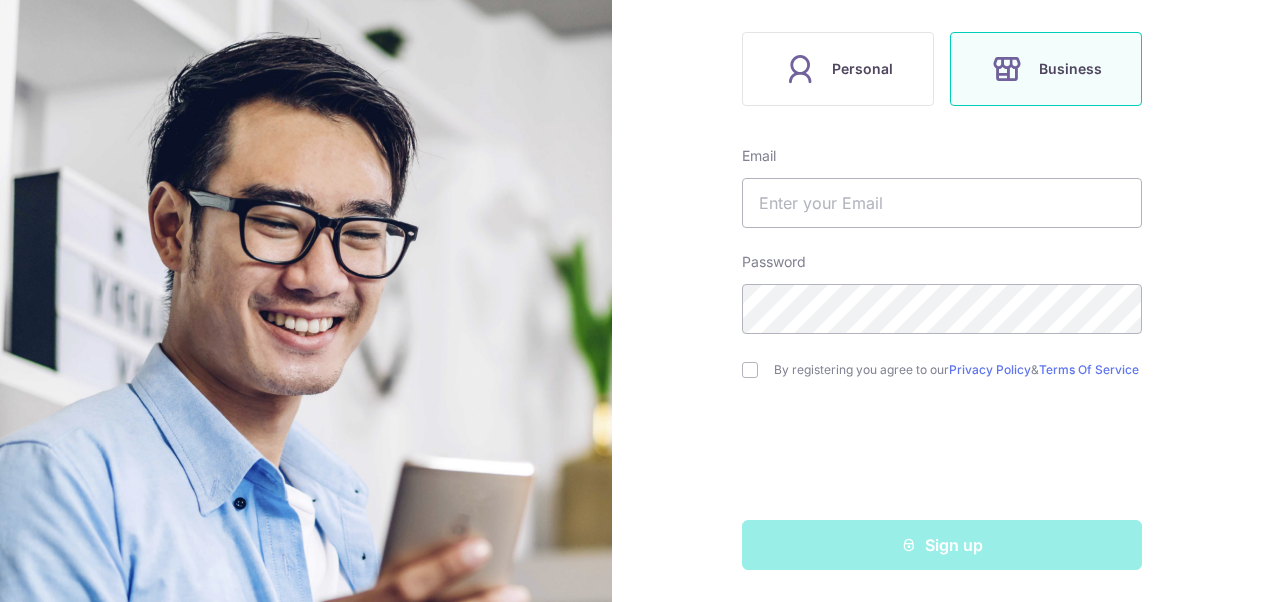 click at bounding box center (1007, 69) 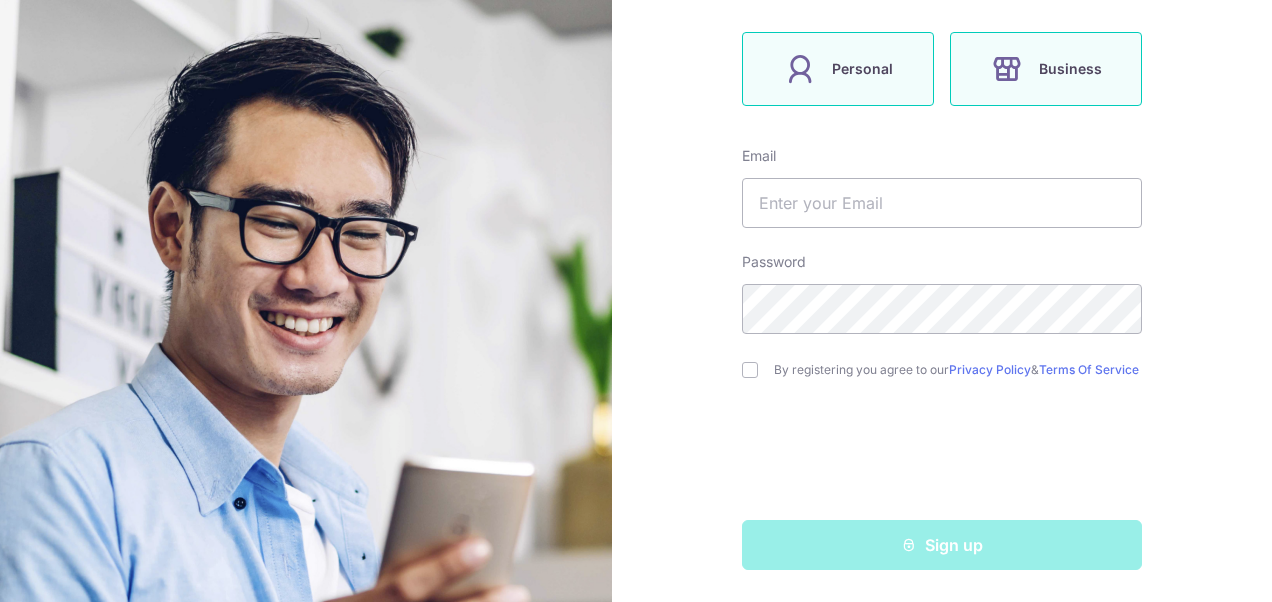 click on "Personal" at bounding box center [862, 69] 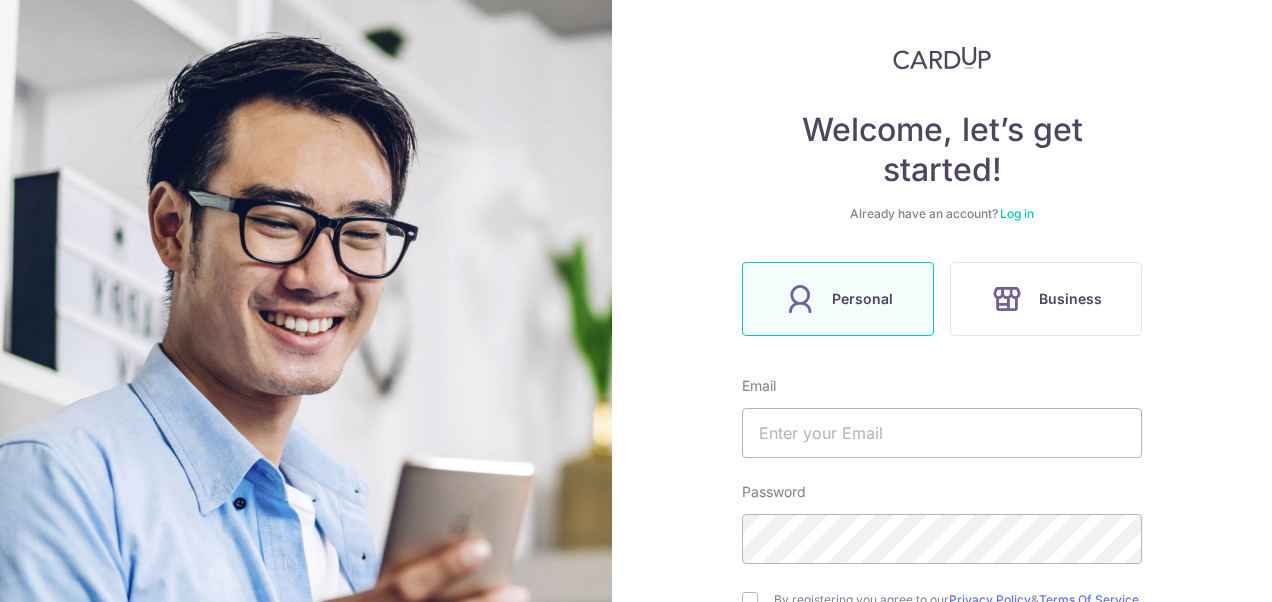 scroll, scrollTop: 0, scrollLeft: 0, axis: both 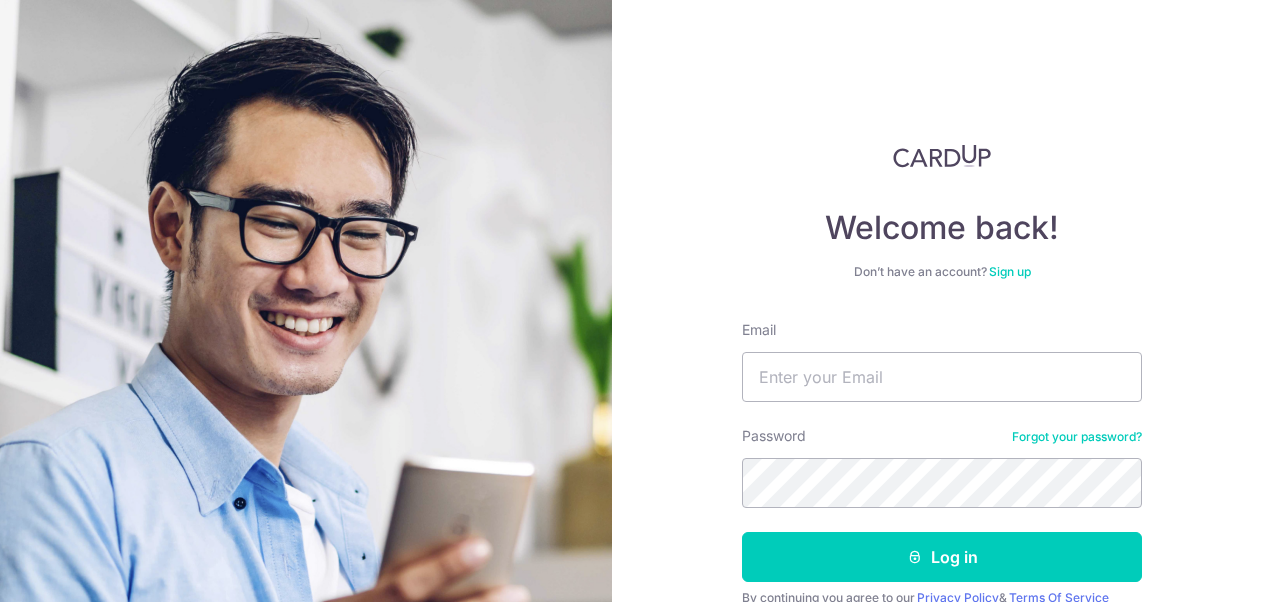 click on "Email" at bounding box center [942, 377] 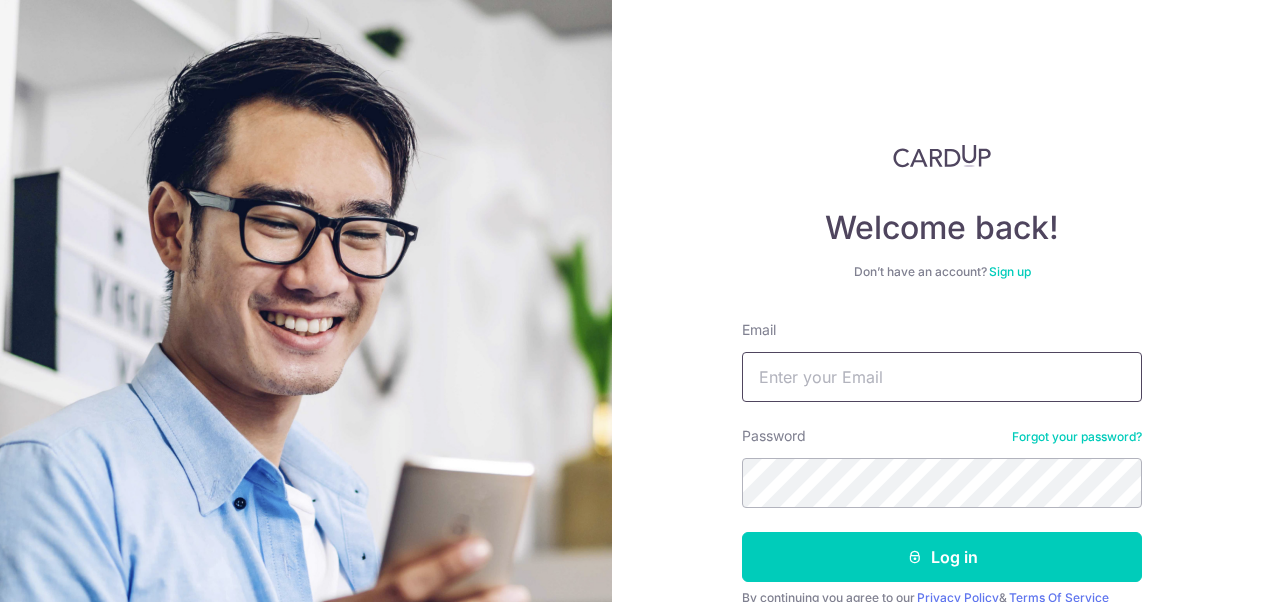 scroll, scrollTop: 0, scrollLeft: 0, axis: both 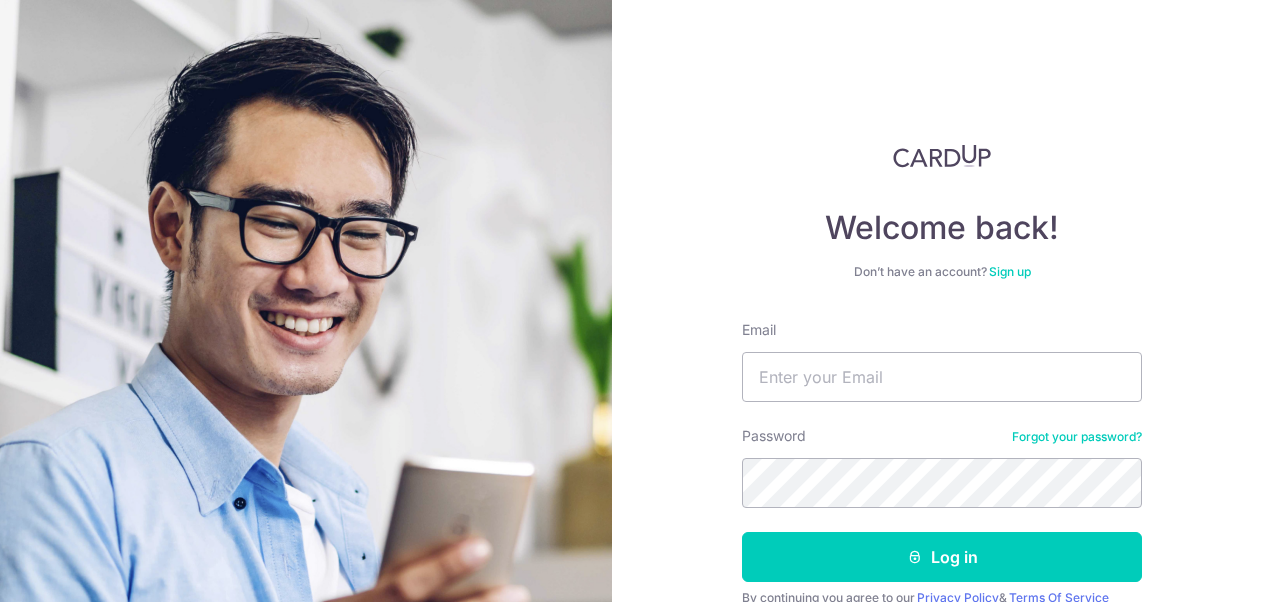 type on "[EMAIL]" 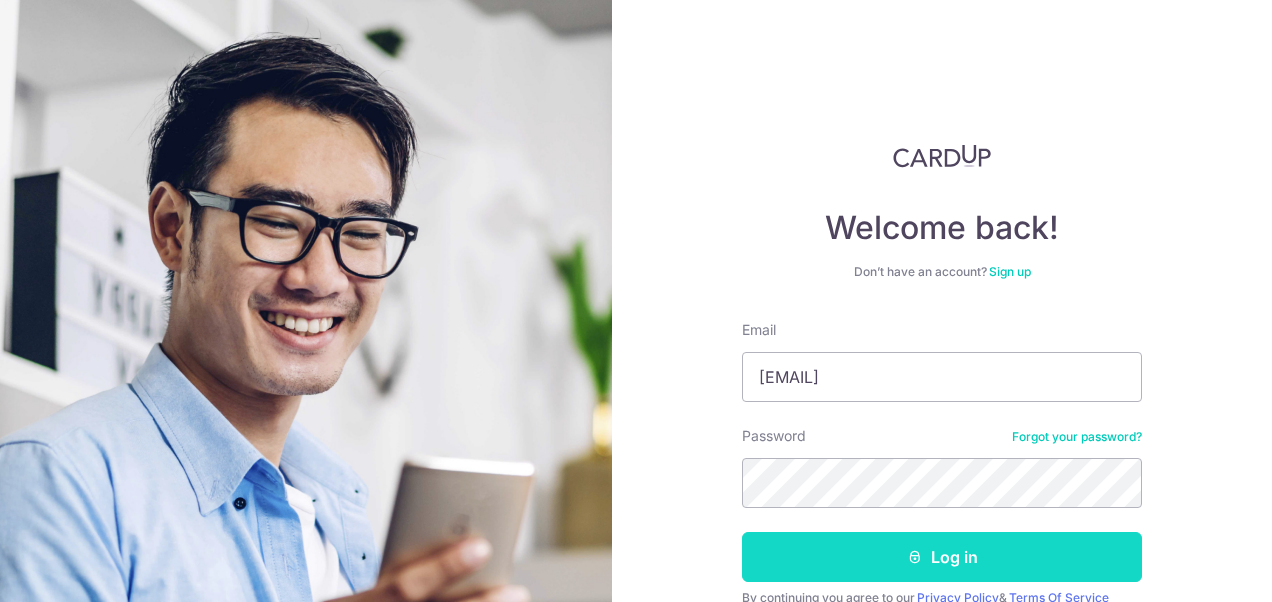 click on "Log in" at bounding box center [942, 557] 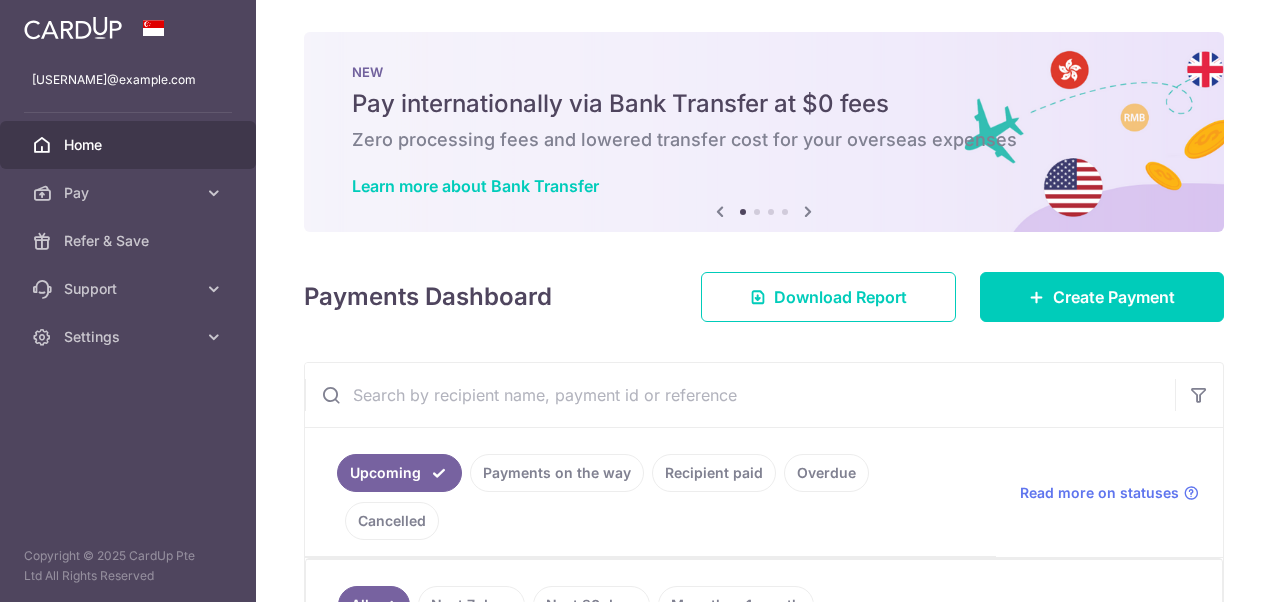 scroll, scrollTop: 0, scrollLeft: 0, axis: both 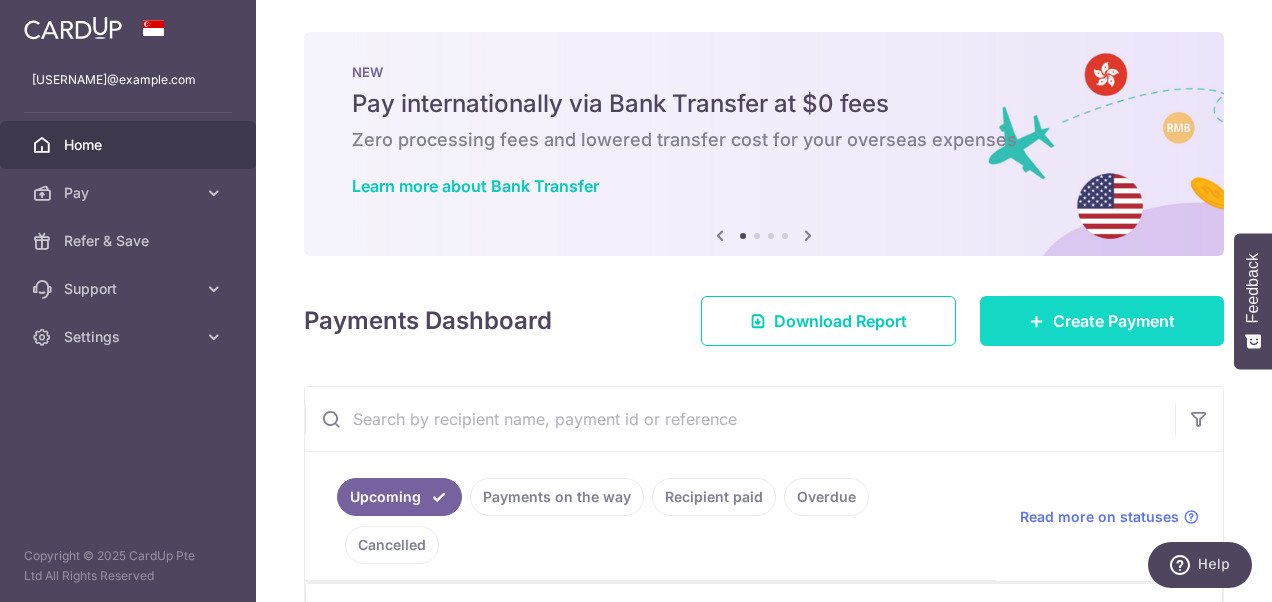 click at bounding box center [1037, 321] 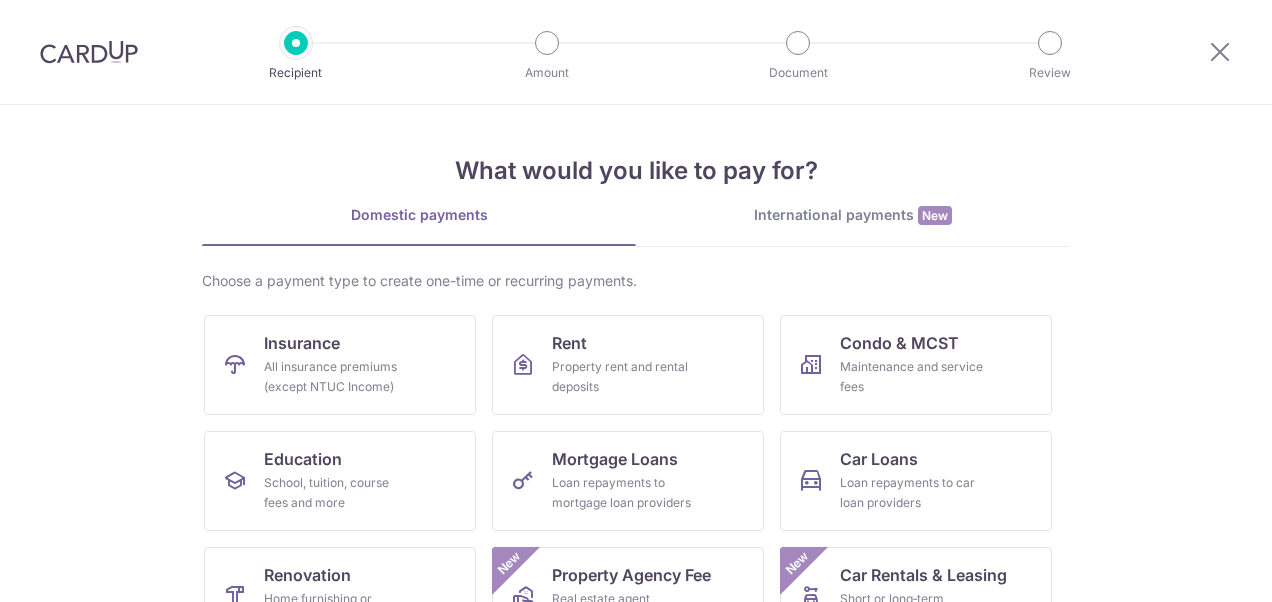 scroll, scrollTop: 0, scrollLeft: 0, axis: both 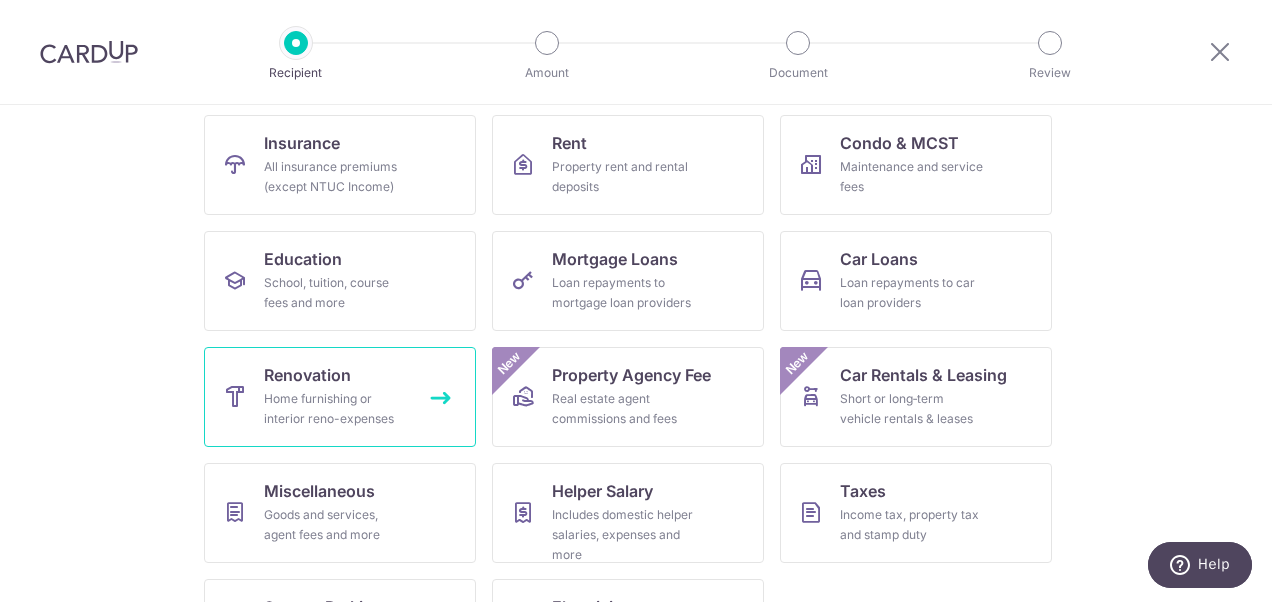 click on "Home furnishing or interior reno-expenses" at bounding box center [336, 409] 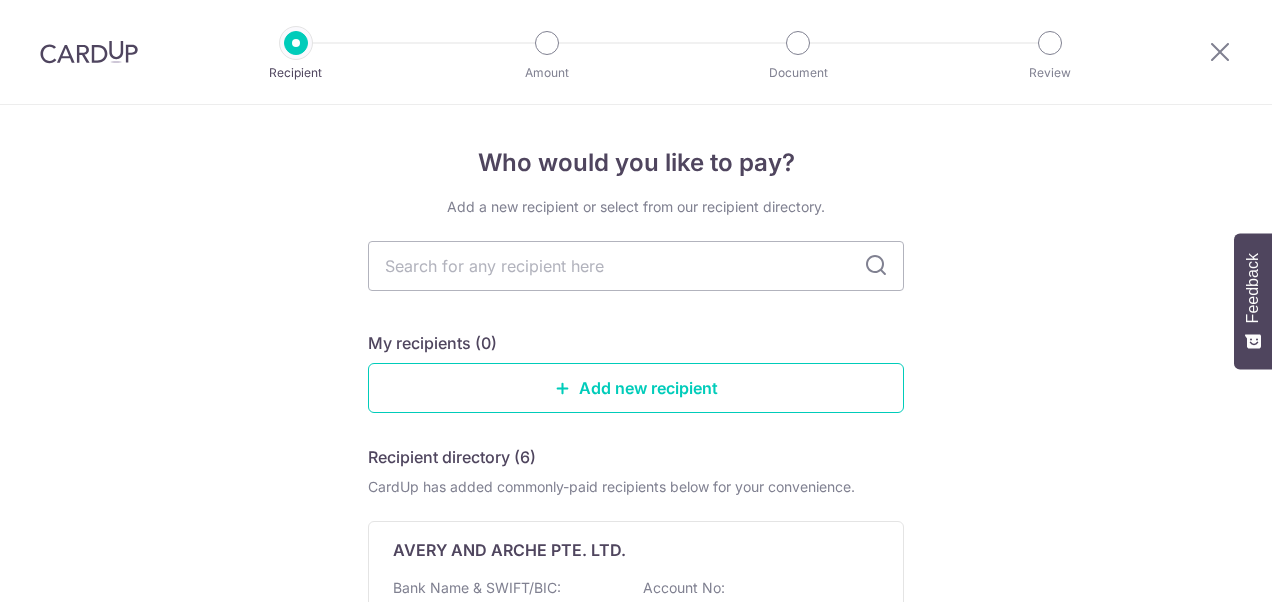 scroll, scrollTop: 0, scrollLeft: 0, axis: both 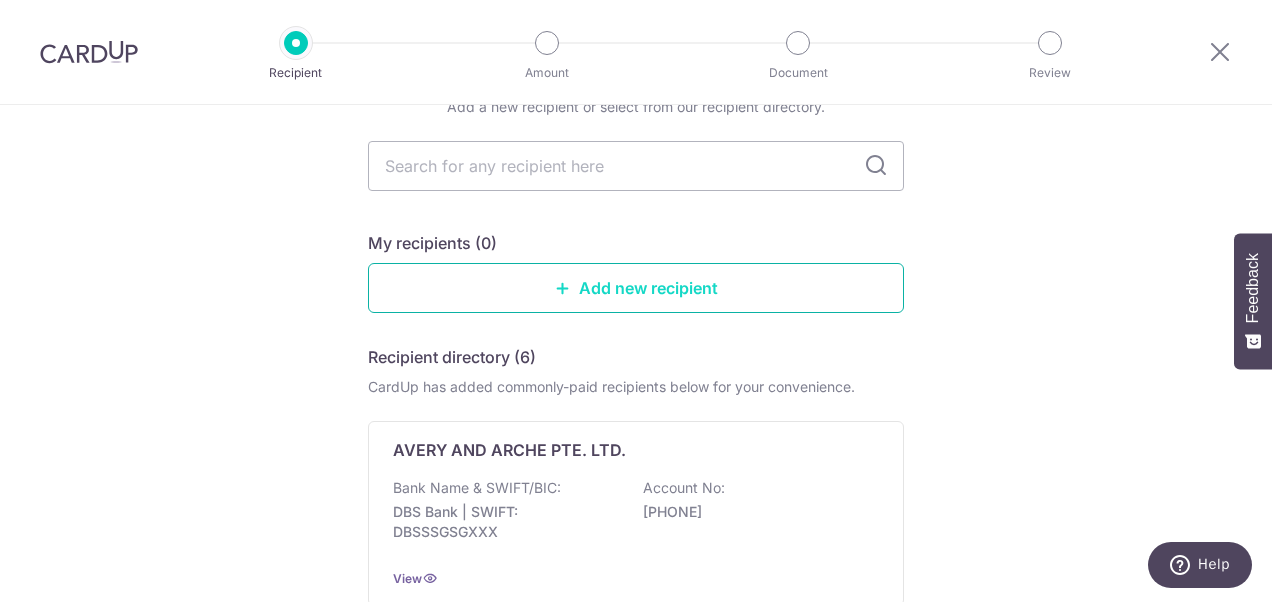 click on "Add new recipient" at bounding box center [636, 288] 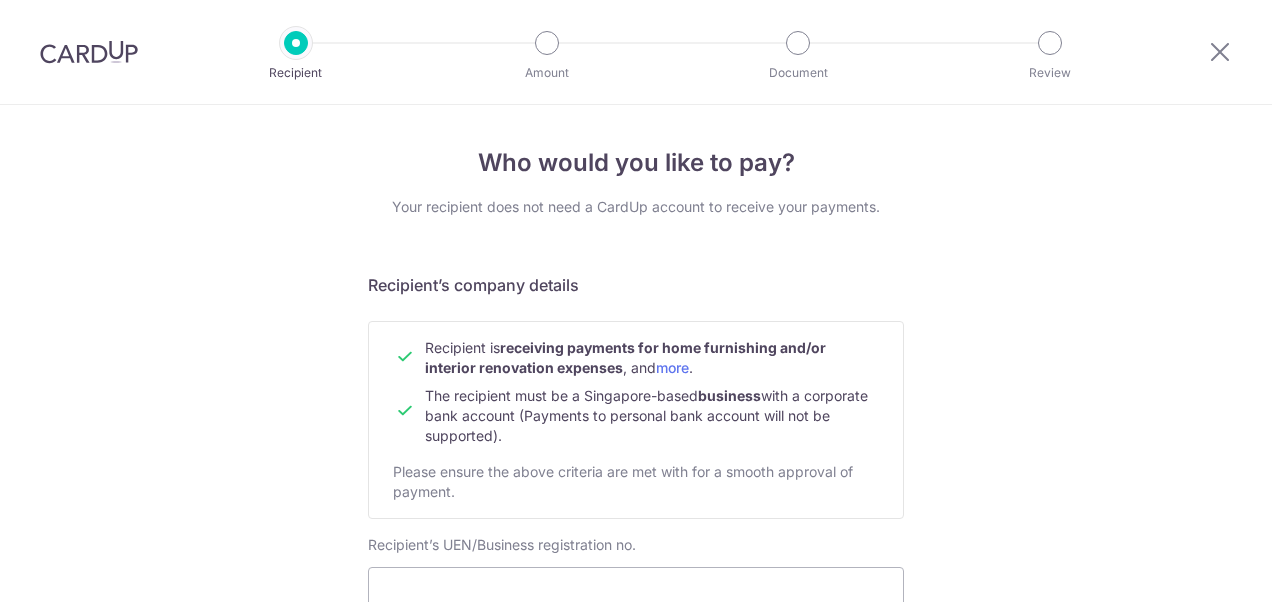 scroll, scrollTop: 0, scrollLeft: 0, axis: both 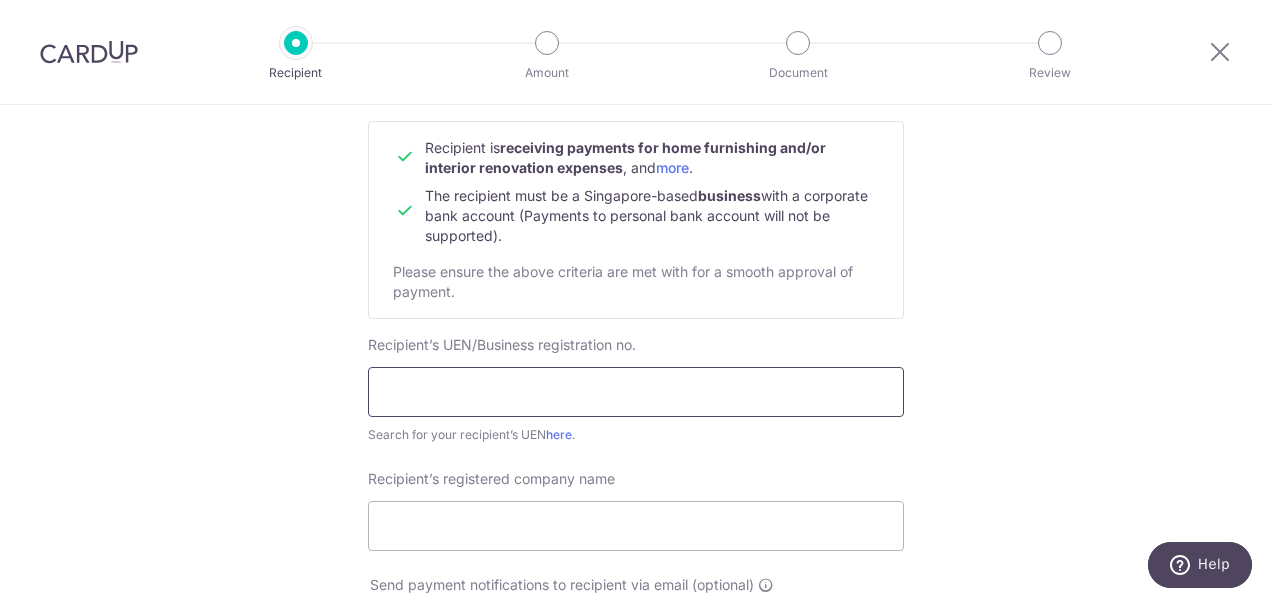 click at bounding box center [636, 392] 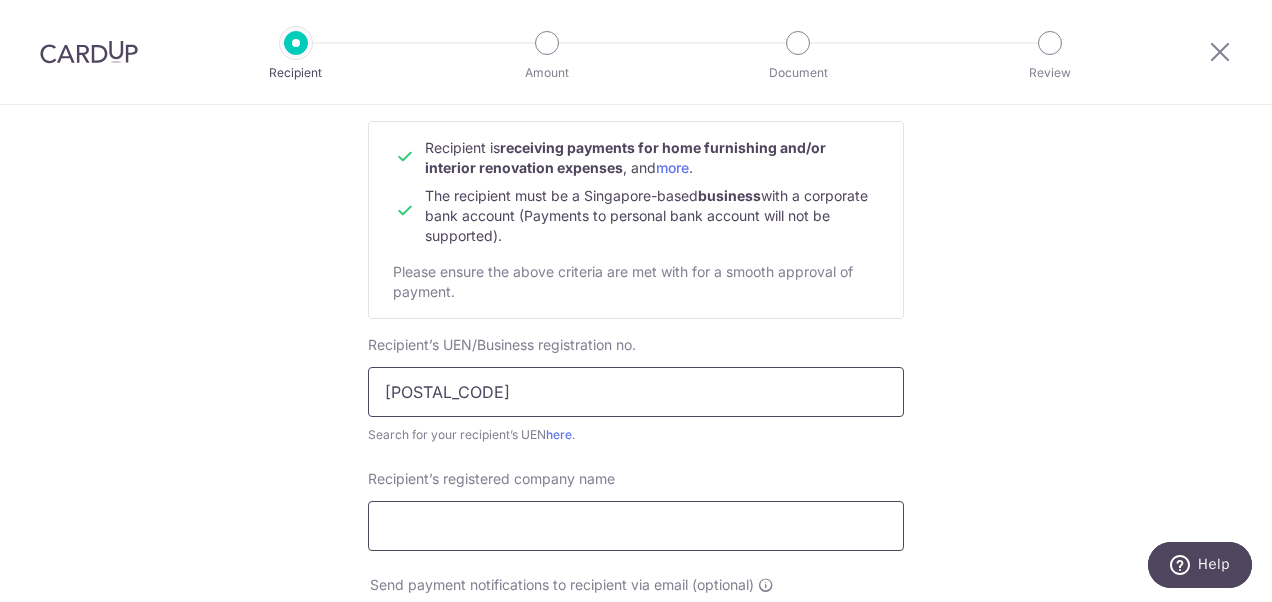 type on "[POSTAL_CODE]" 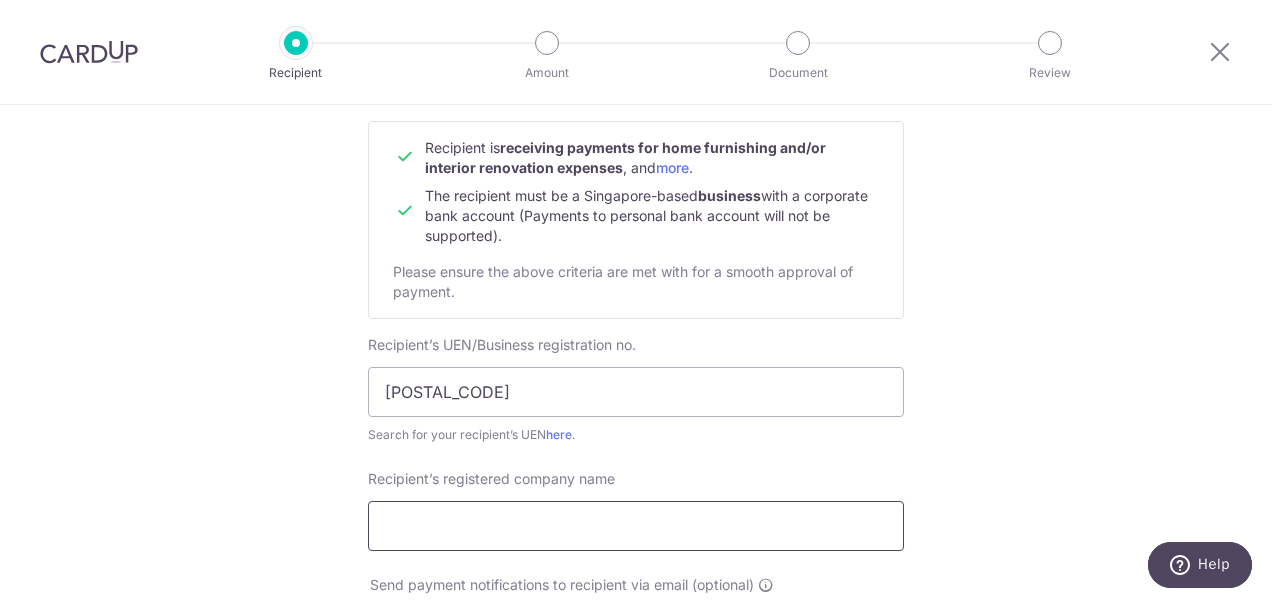 click on "Recipient’s registered company name" at bounding box center (636, 526) 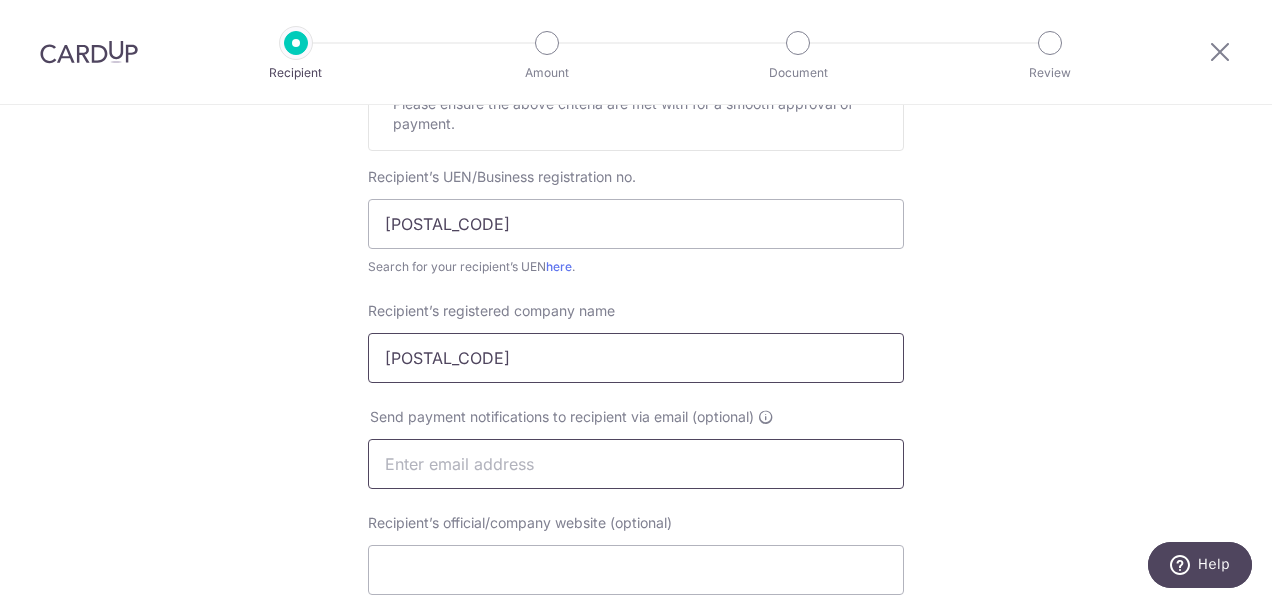 scroll, scrollTop: 400, scrollLeft: 0, axis: vertical 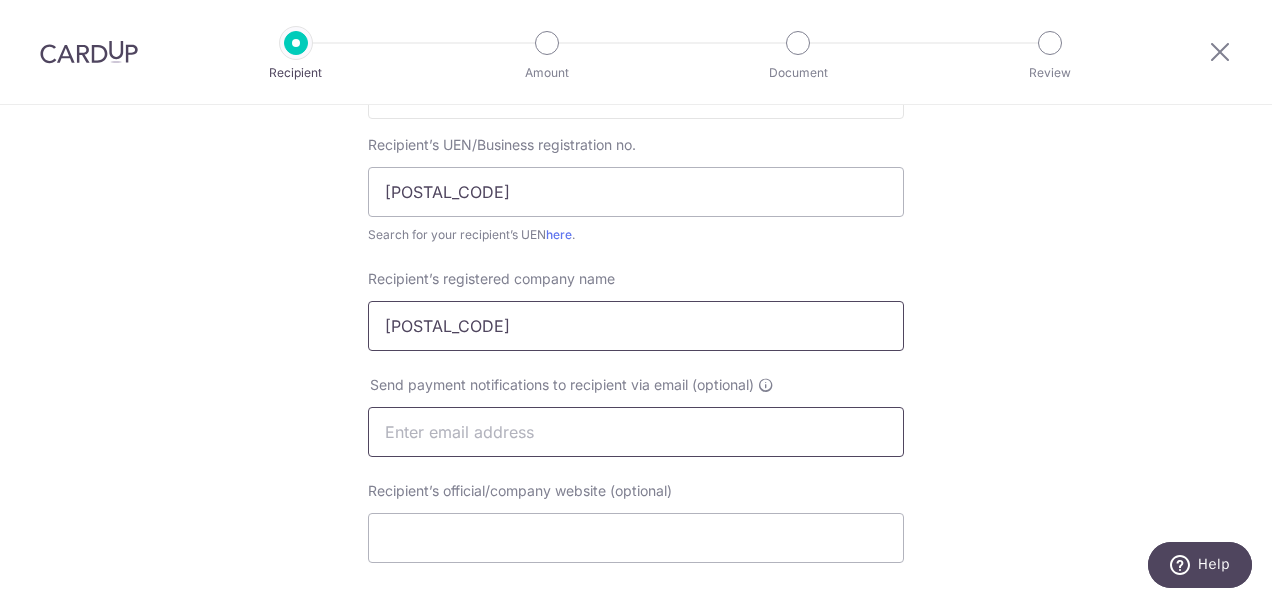 type on "Home & Living ID and Renovation" 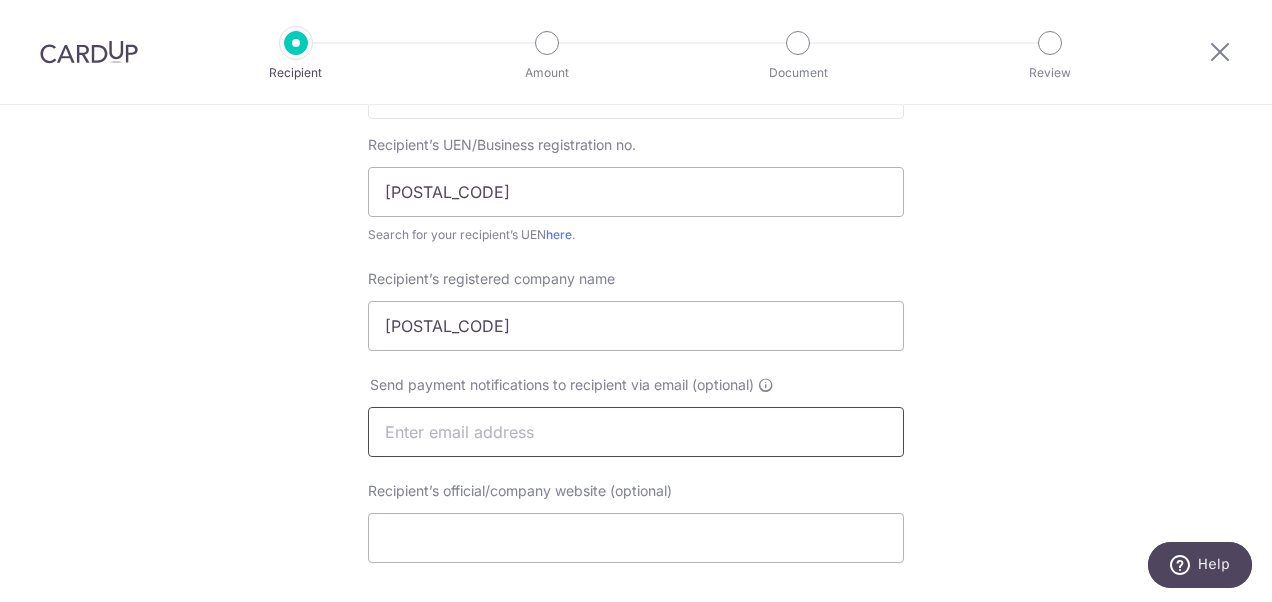 click at bounding box center (636, 432) 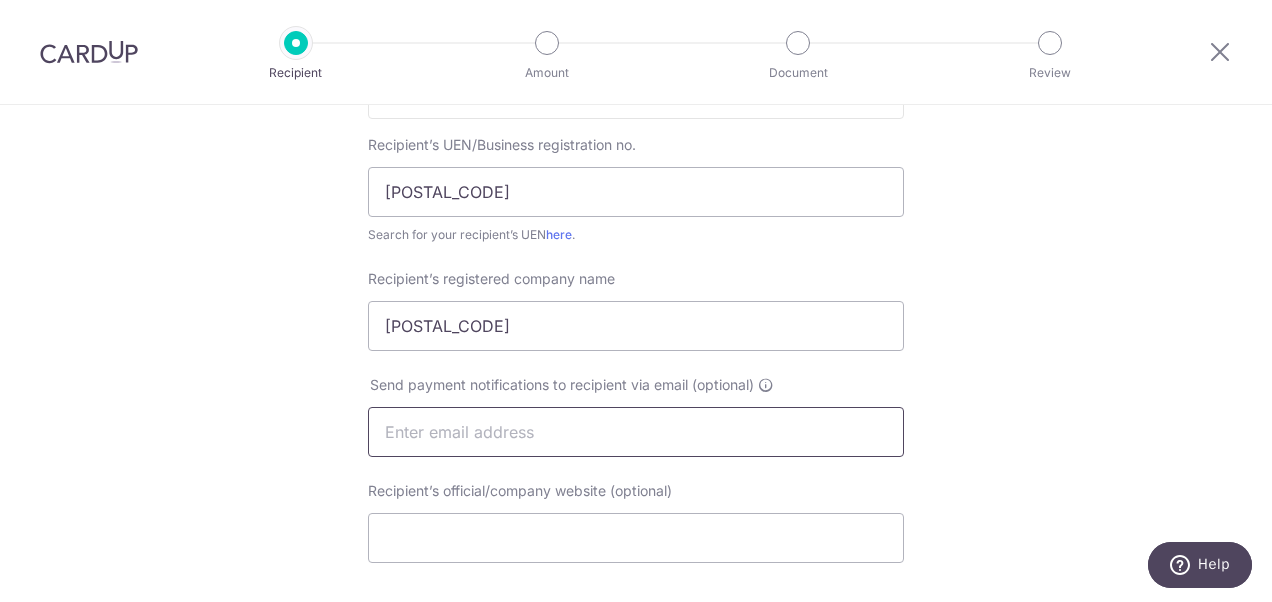 type on "[USERNAME]@example.com" 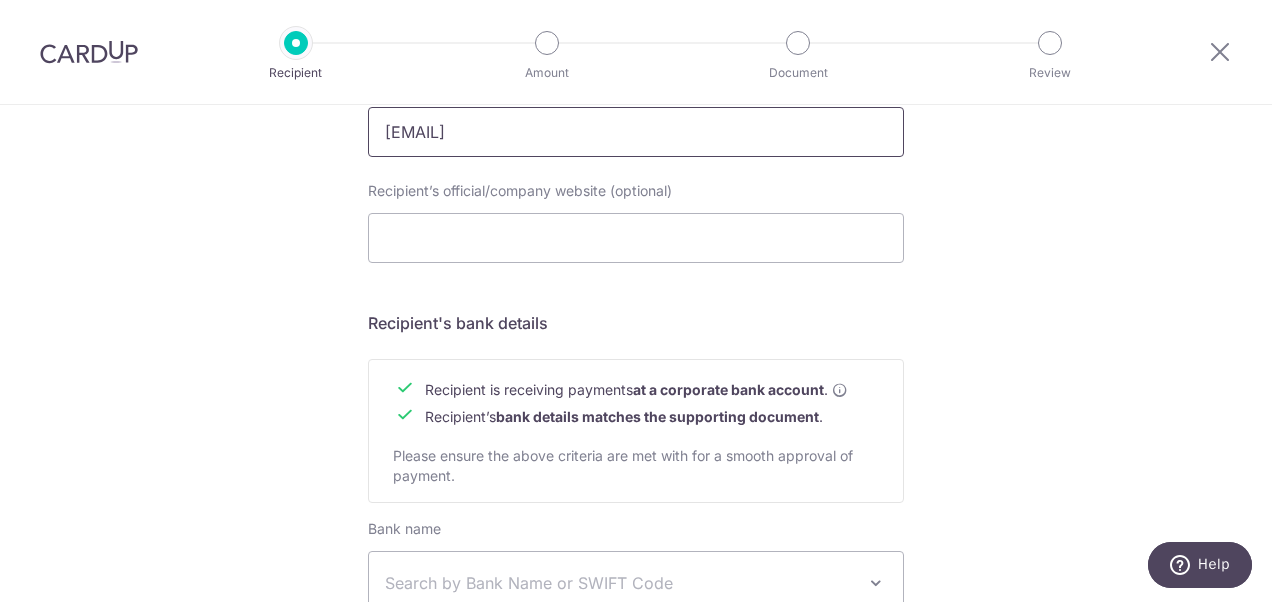 scroll, scrollTop: 800, scrollLeft: 0, axis: vertical 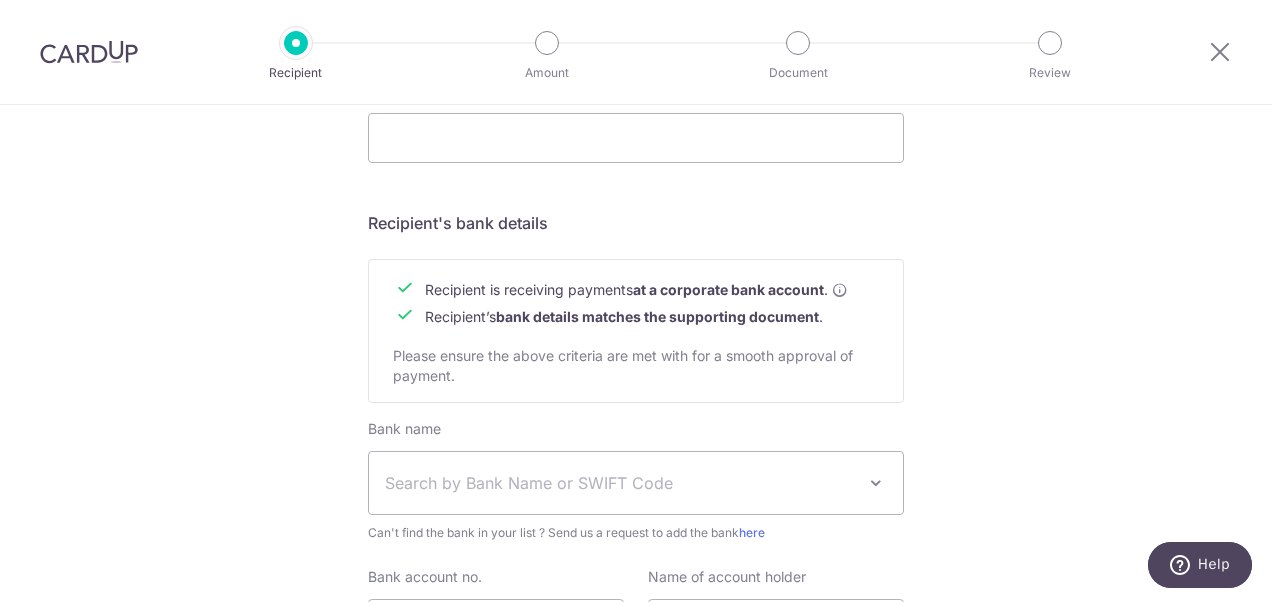 click on "Search by Bank Name or SWIFT Code" at bounding box center (620, 483) 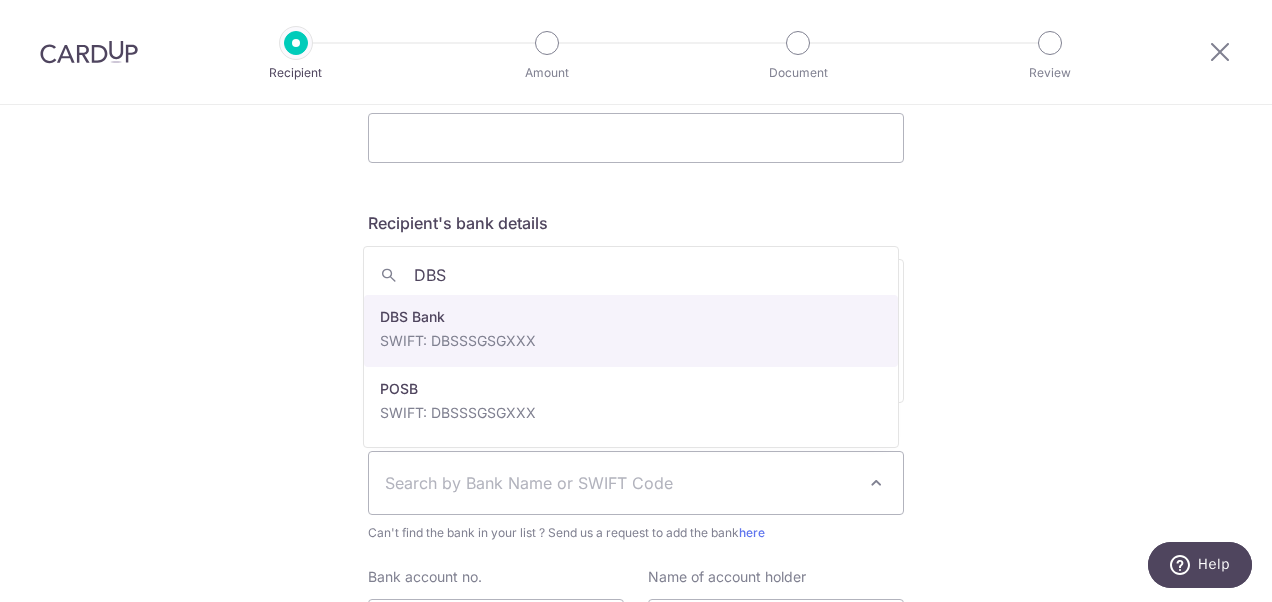 type on "DBS" 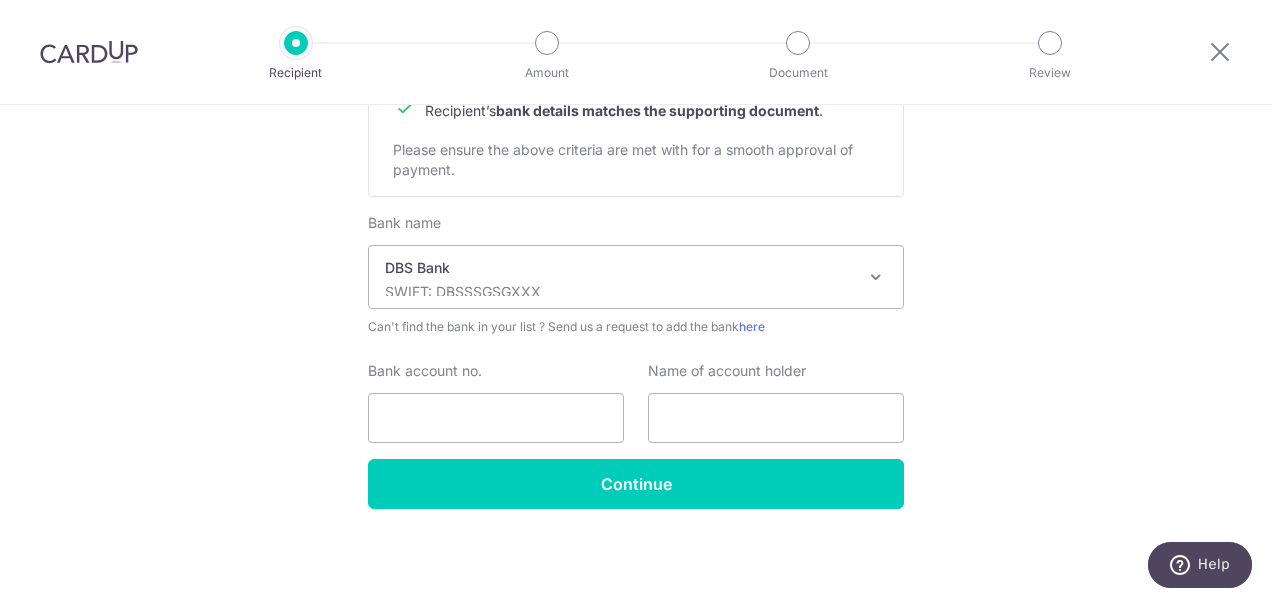 scroll, scrollTop: 1006, scrollLeft: 0, axis: vertical 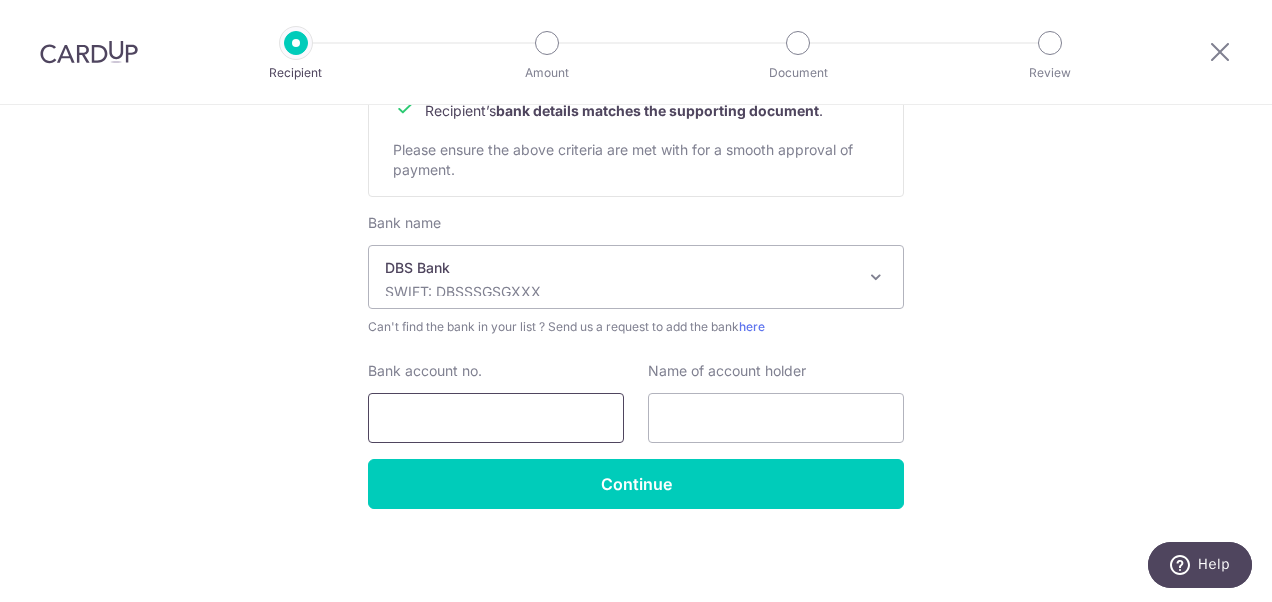 click on "Bank account no." at bounding box center [496, 418] 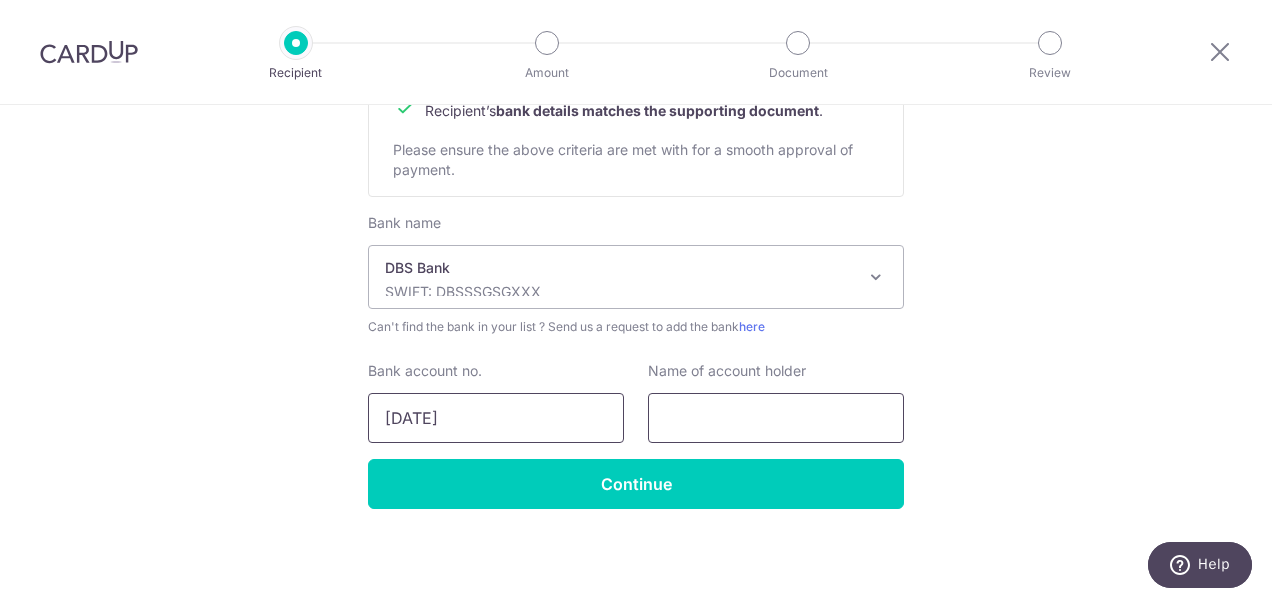 type on "[PHONE]" 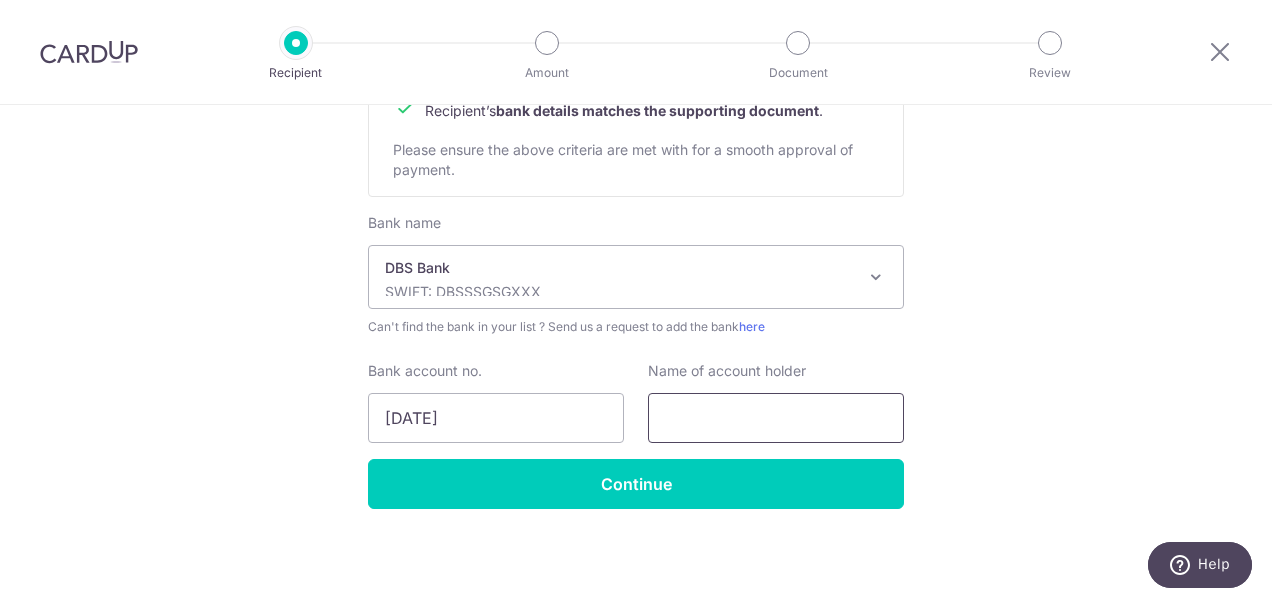 click at bounding box center (776, 418) 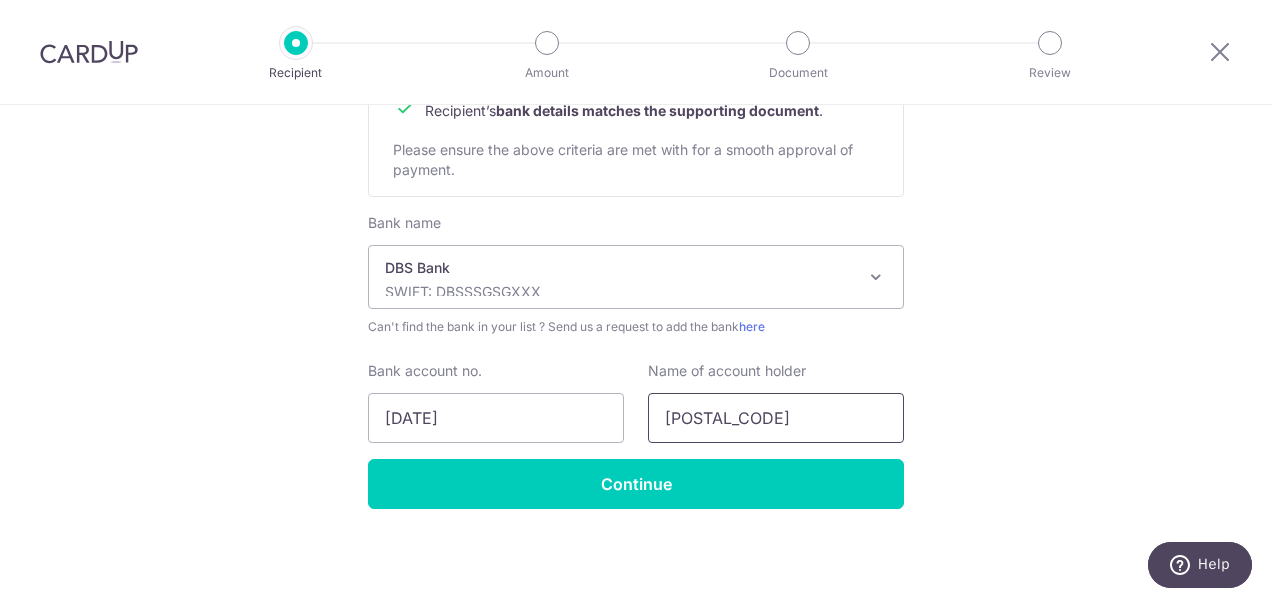 scroll, scrollTop: 0, scrollLeft: 28, axis: horizontal 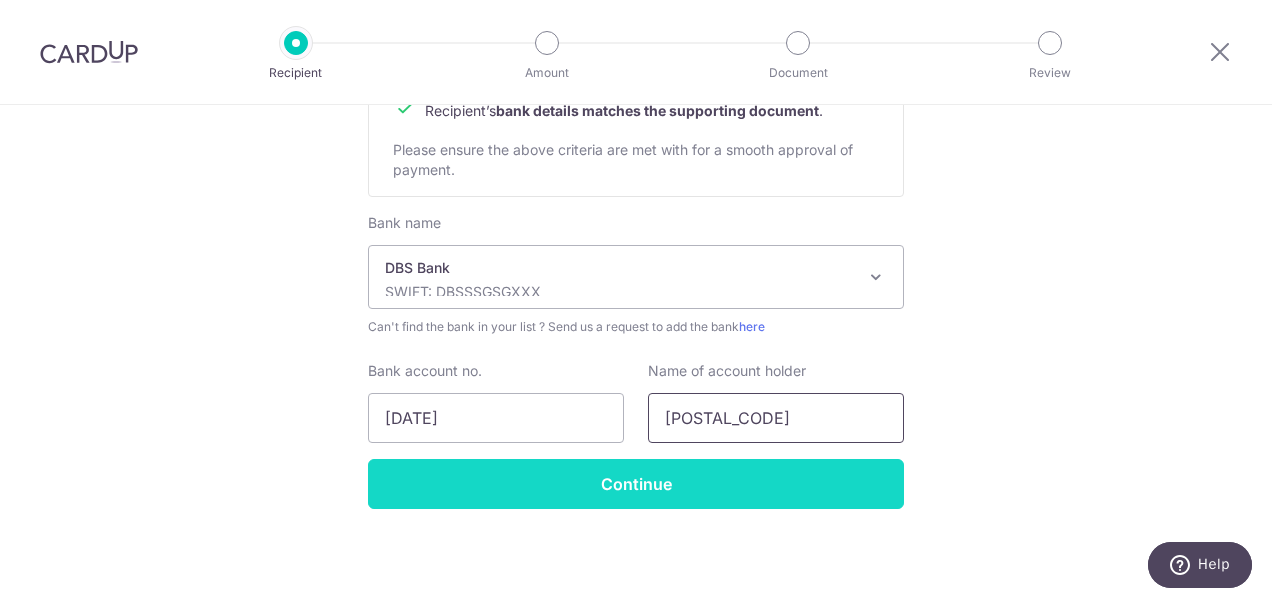 type on "Home & Living ID and Renovation" 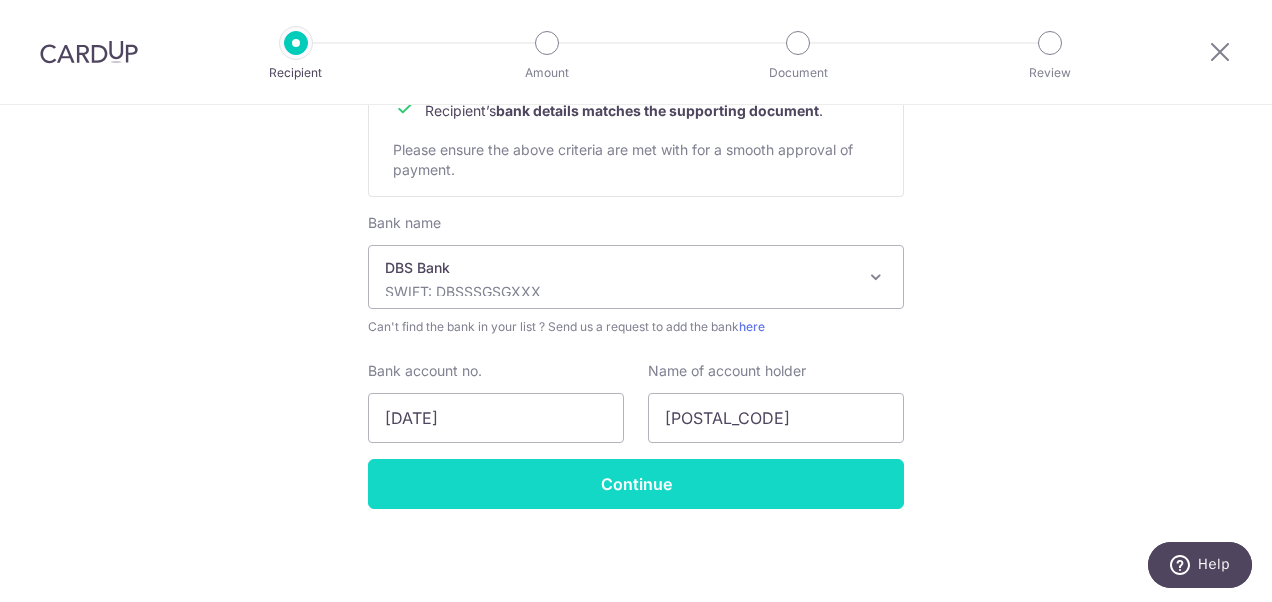 click on "Continue" at bounding box center (636, 484) 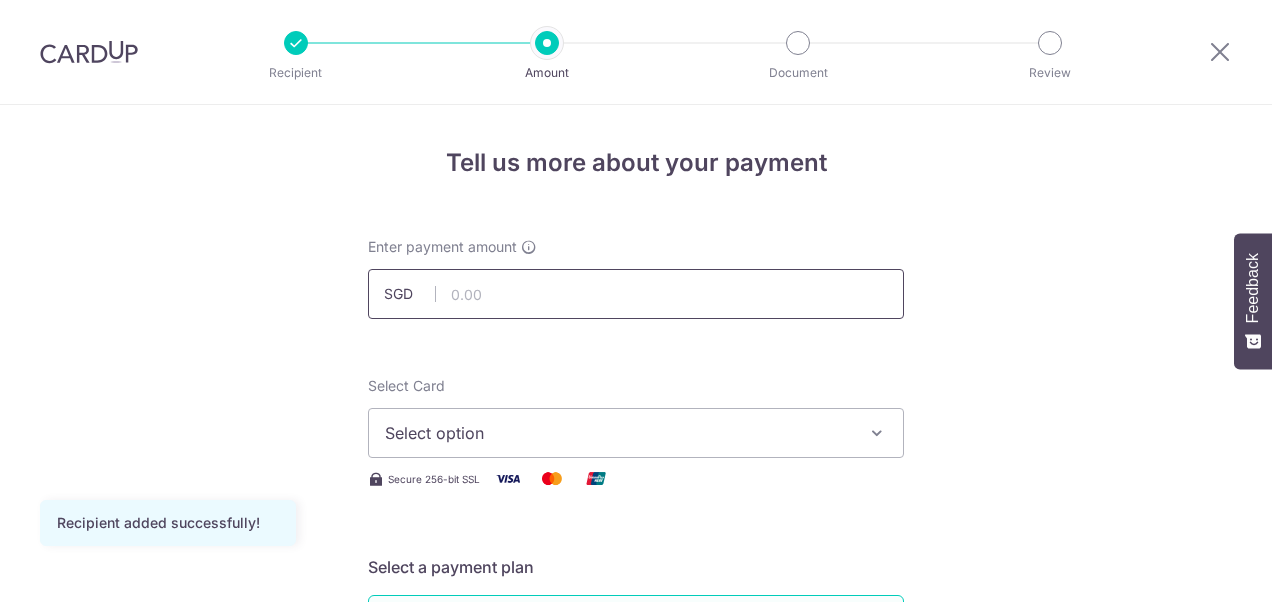 scroll, scrollTop: 0, scrollLeft: 0, axis: both 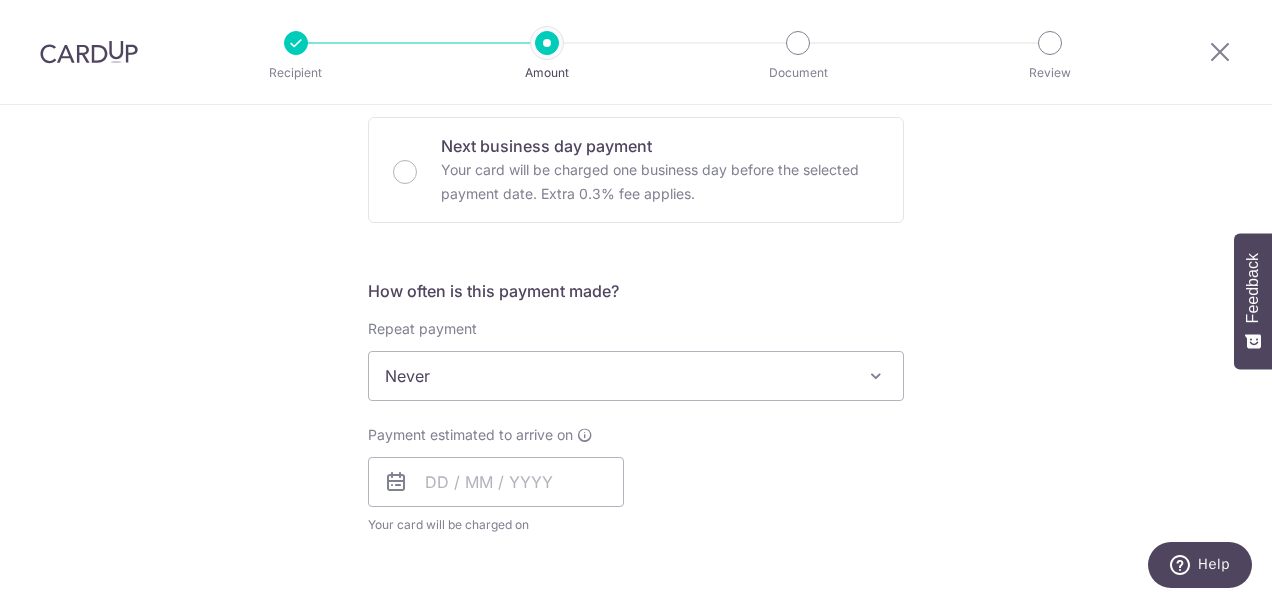 click on "Never" at bounding box center [636, 376] 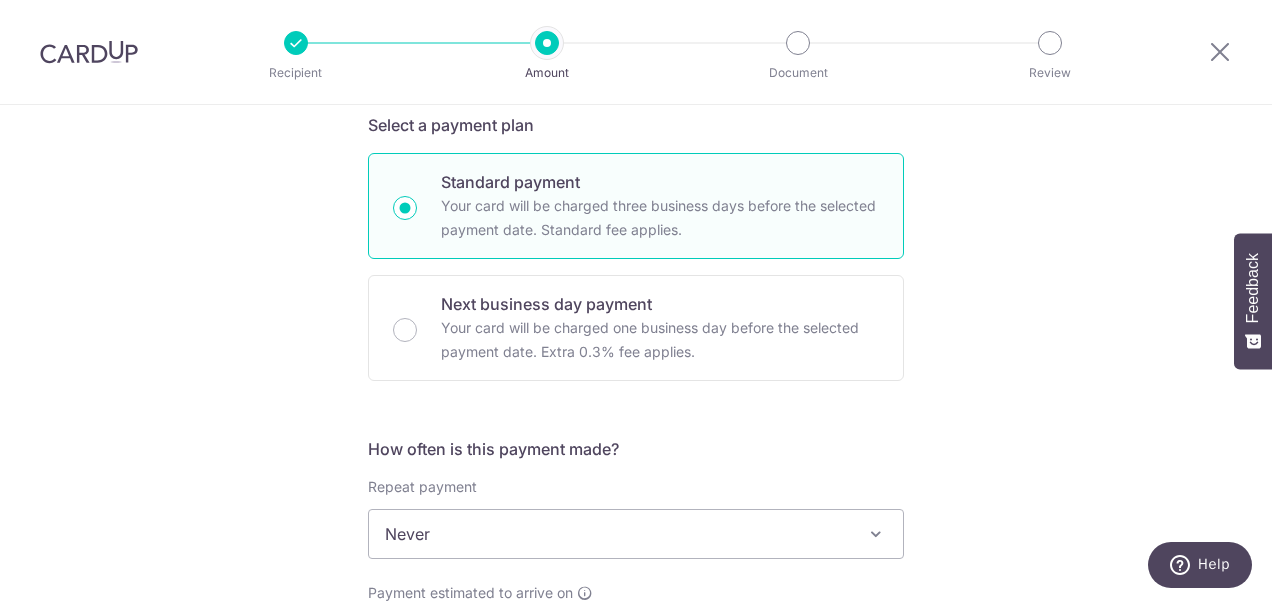 scroll, scrollTop: 0, scrollLeft: 0, axis: both 